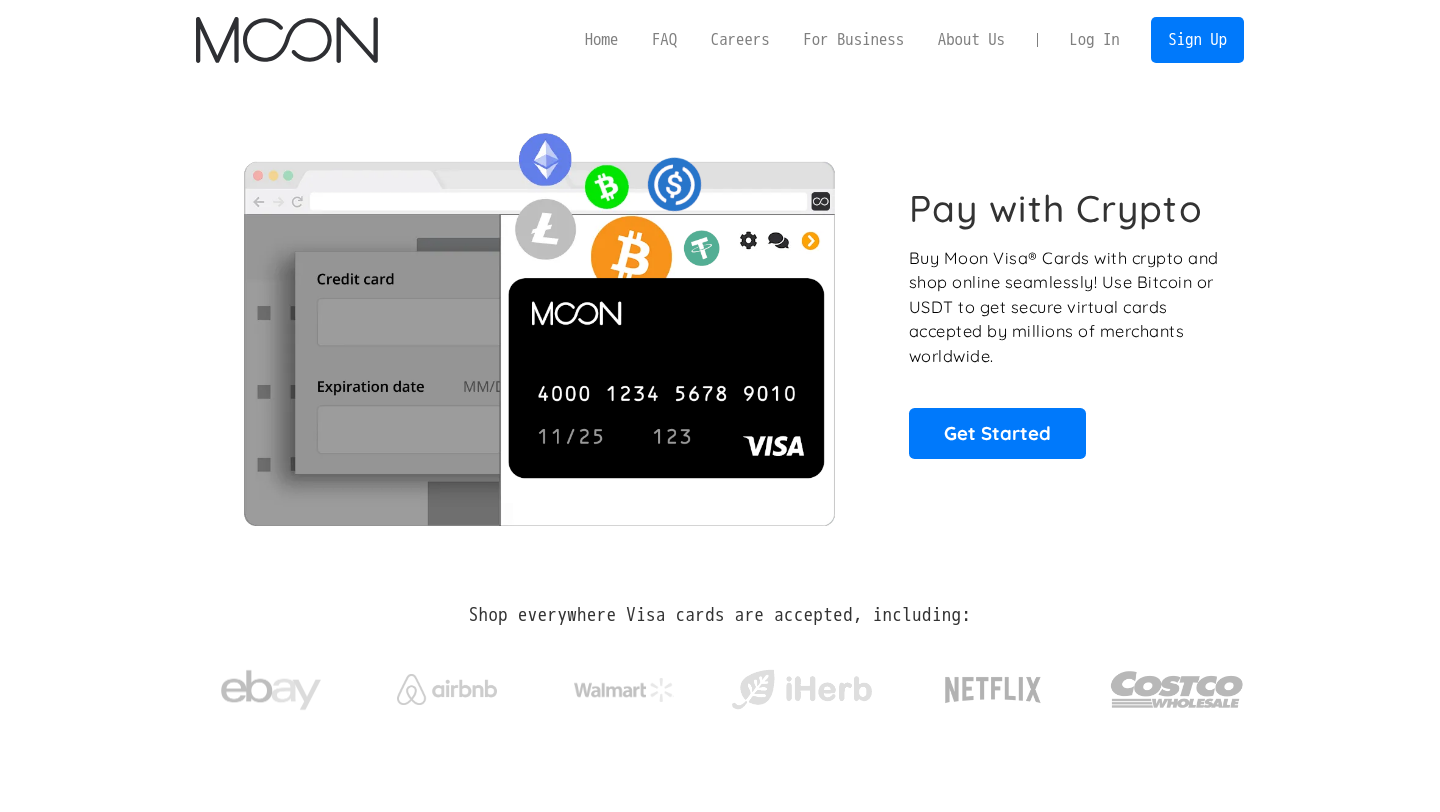 scroll, scrollTop: 0, scrollLeft: 0, axis: both 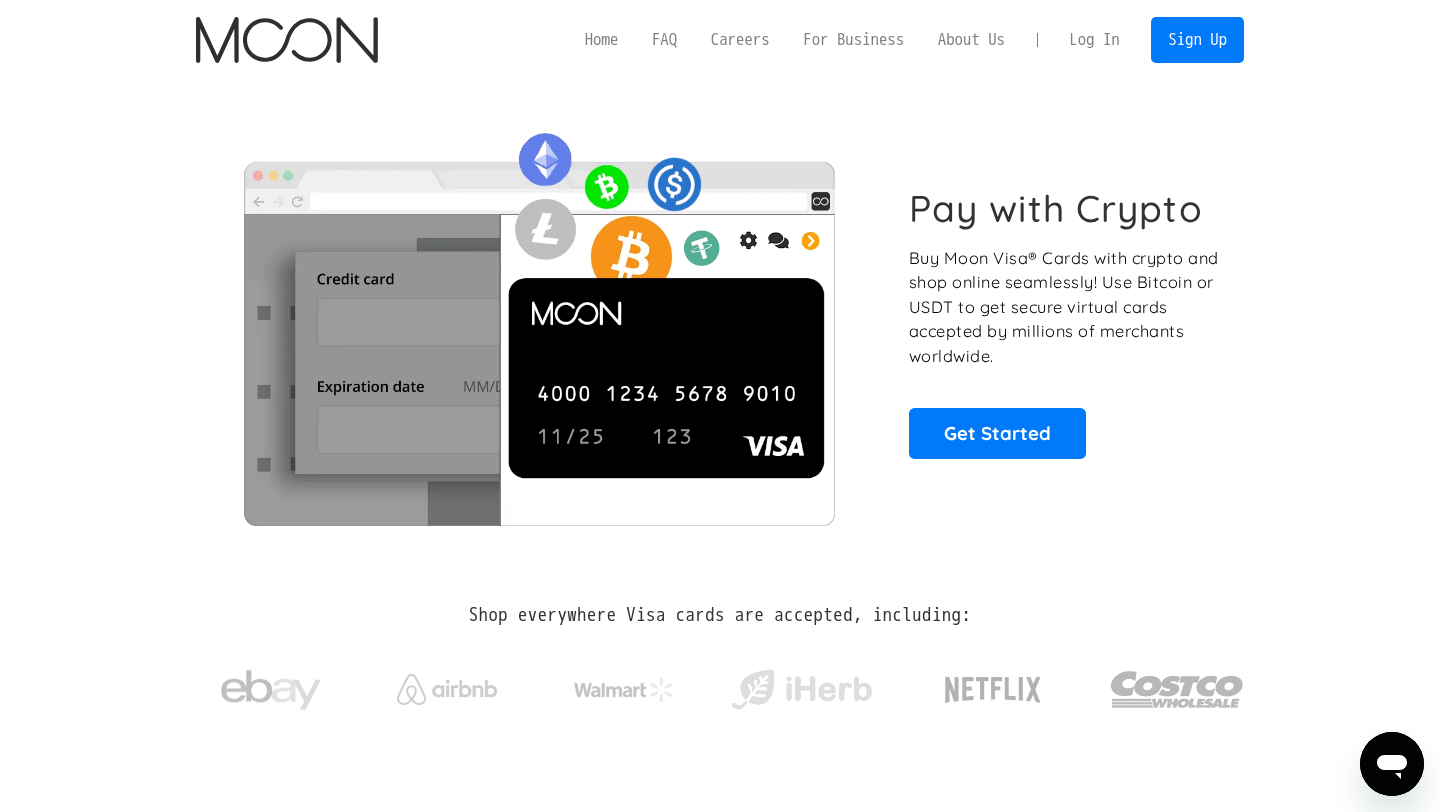 click on "Log In" at bounding box center (1094, 40) 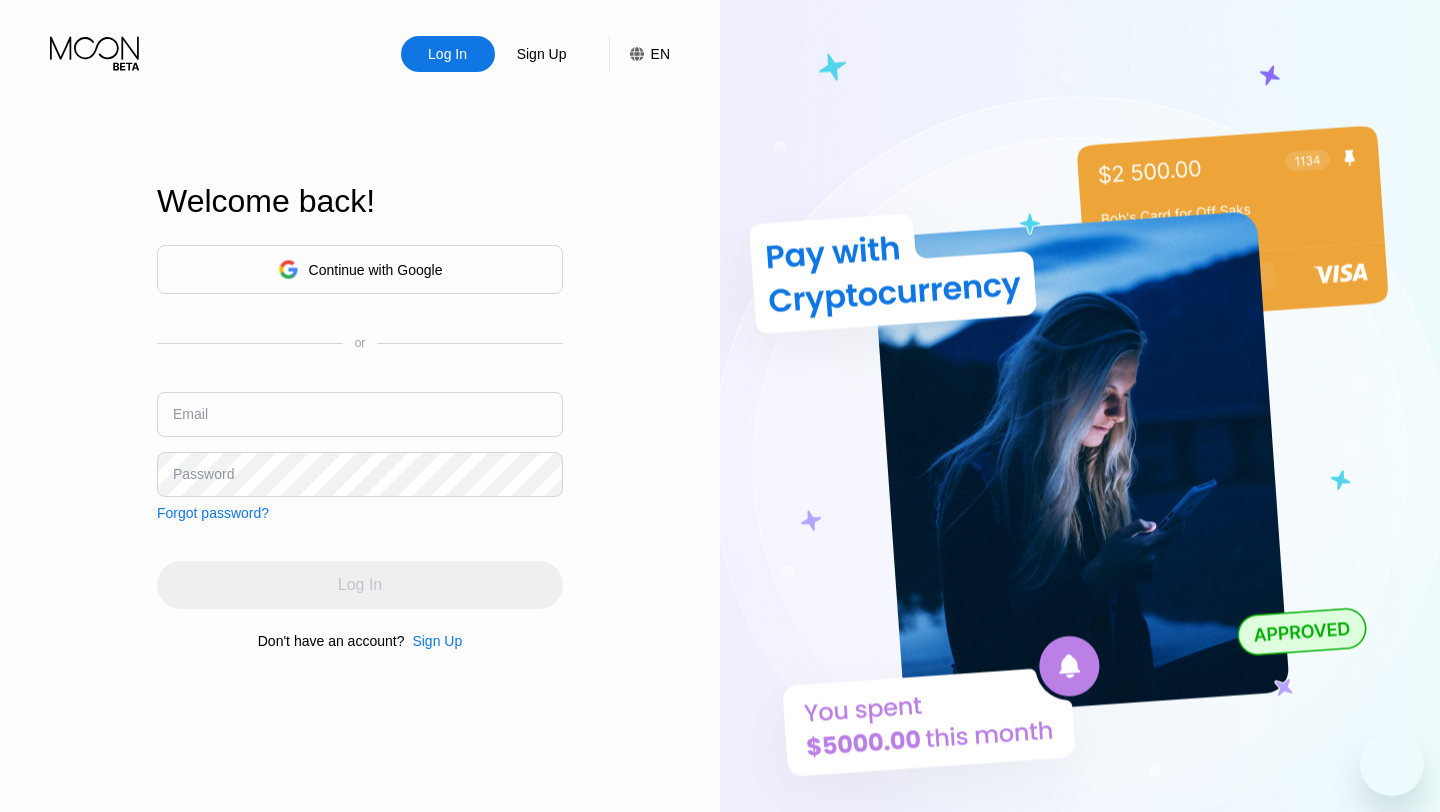 scroll, scrollTop: 0, scrollLeft: 0, axis: both 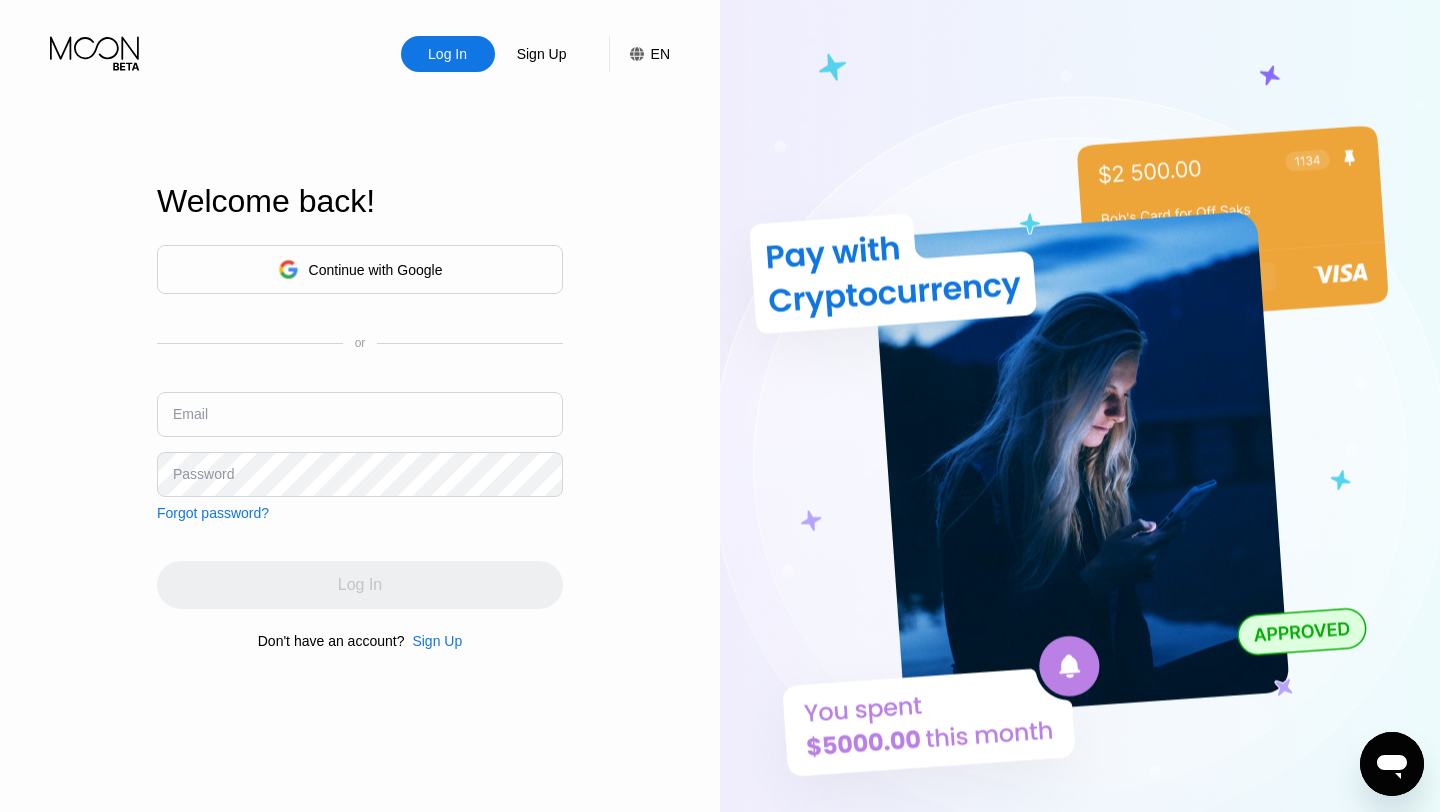 click at bounding box center [360, 414] 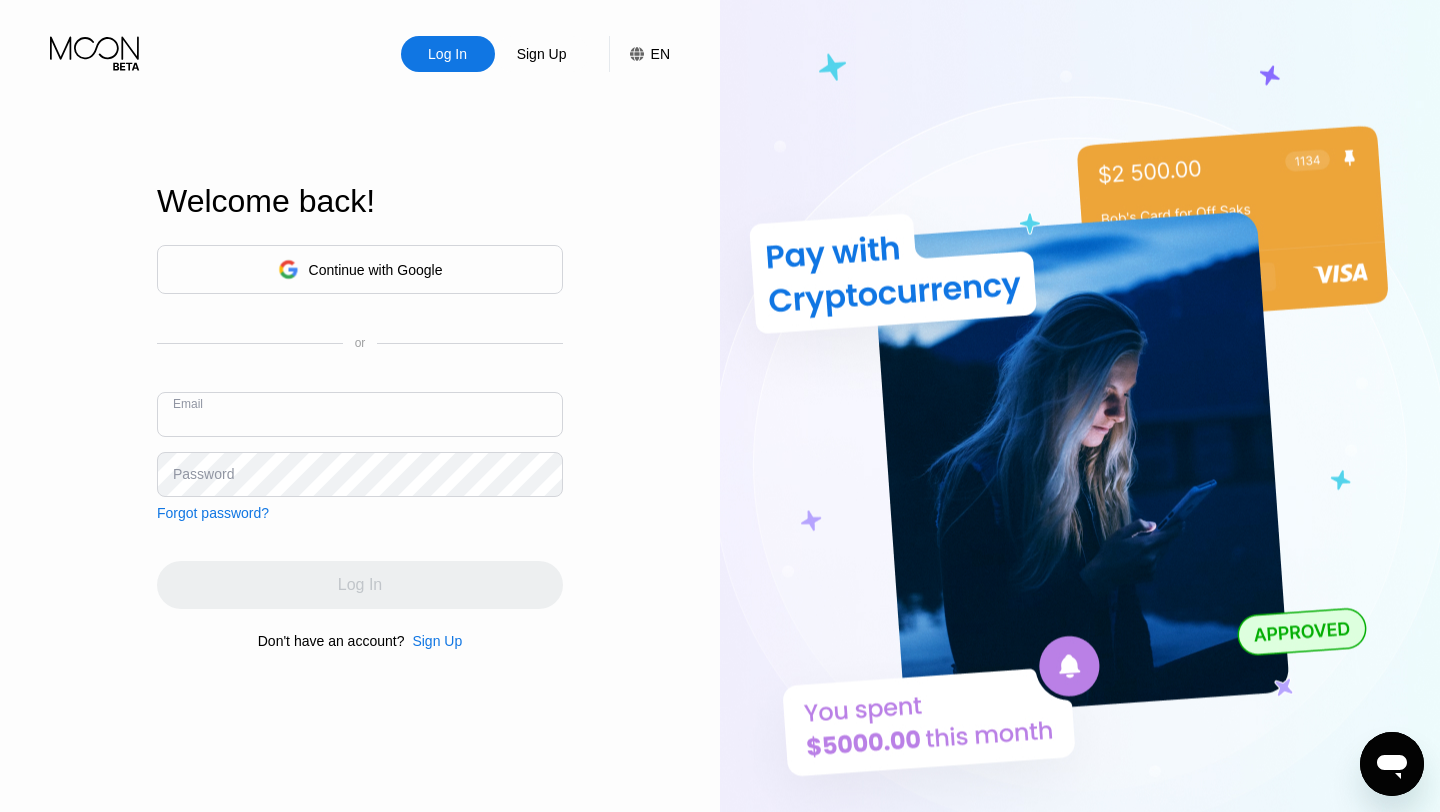 paste on "[EMAIL]" 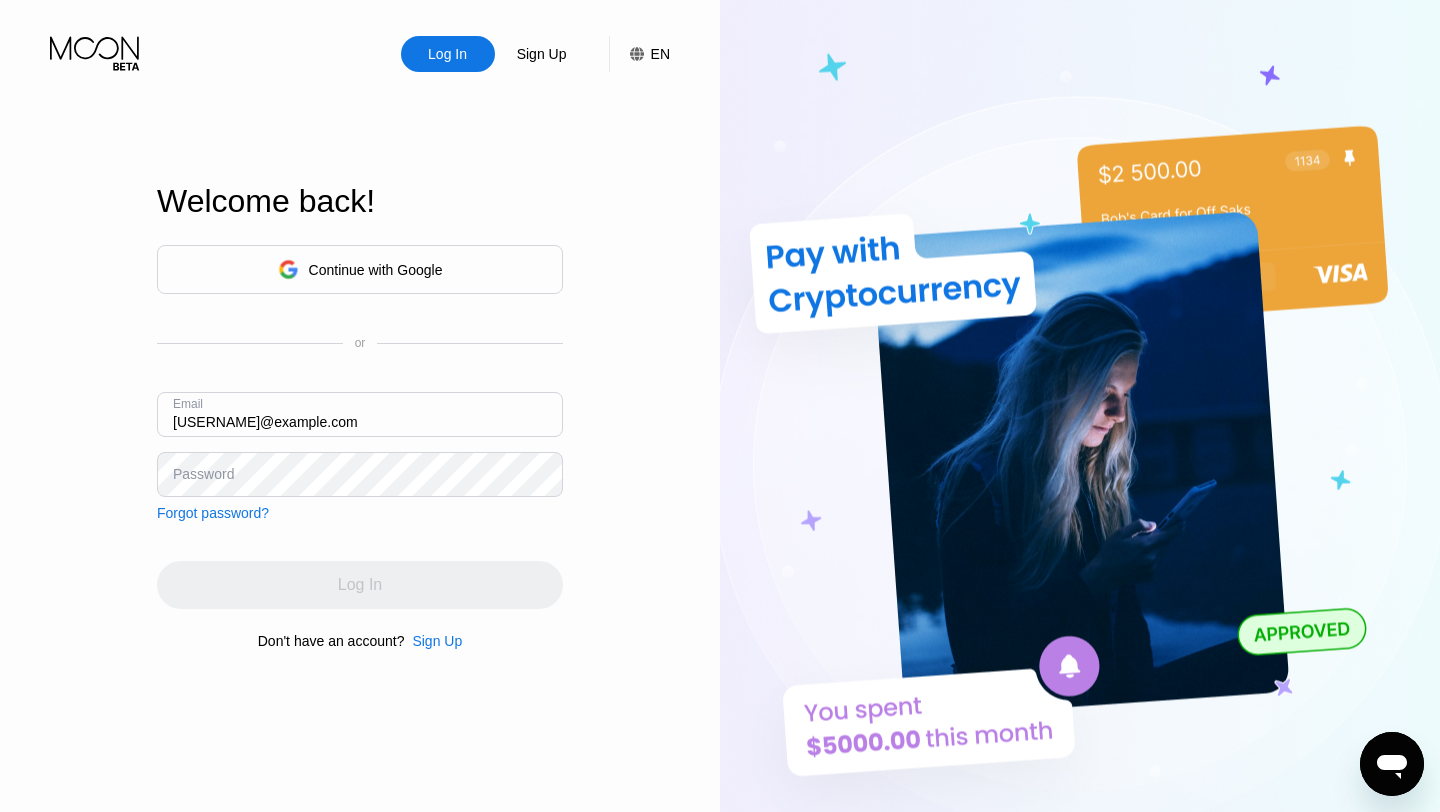 type on "[EMAIL]" 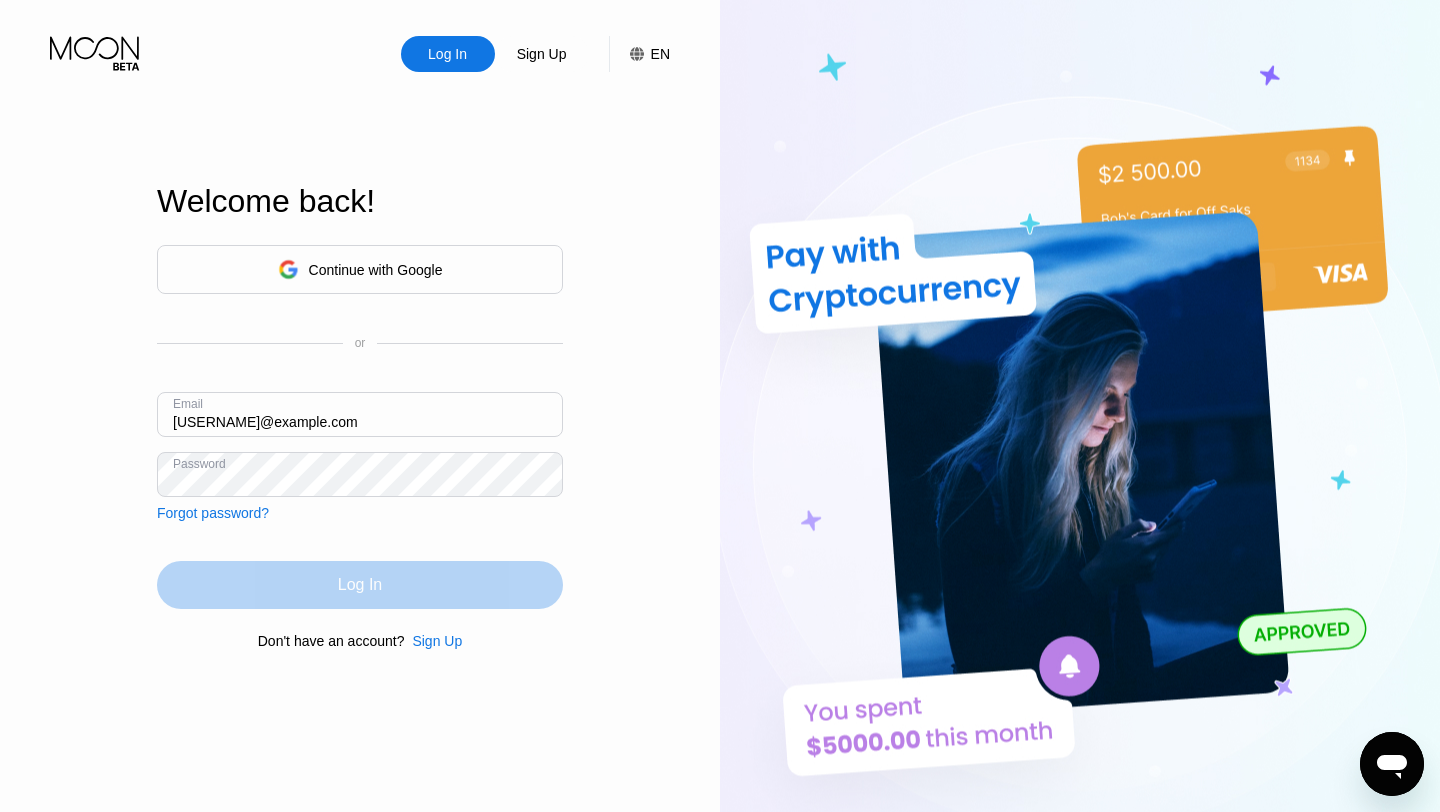 click on "Log In" at bounding box center (360, 585) 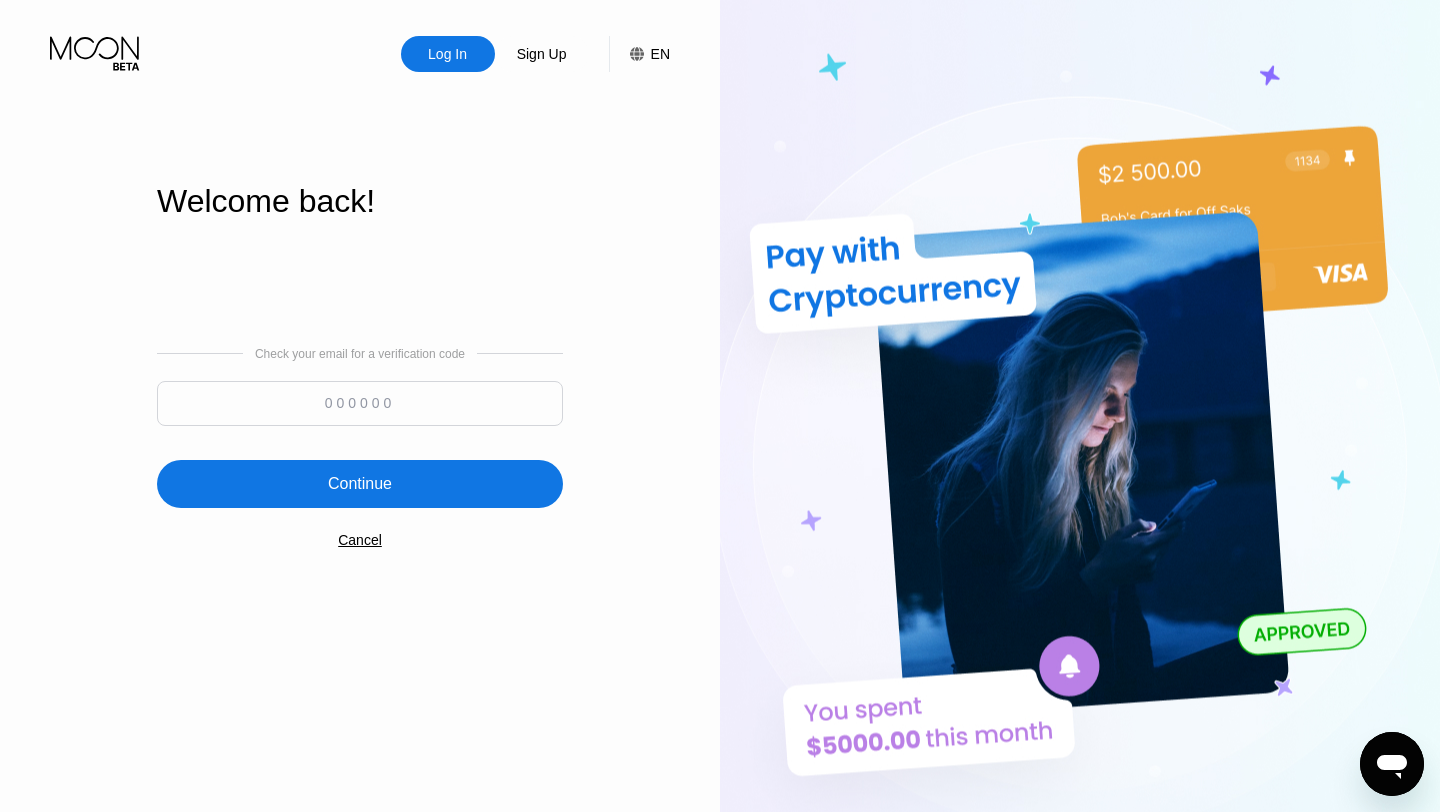 click at bounding box center [360, 403] 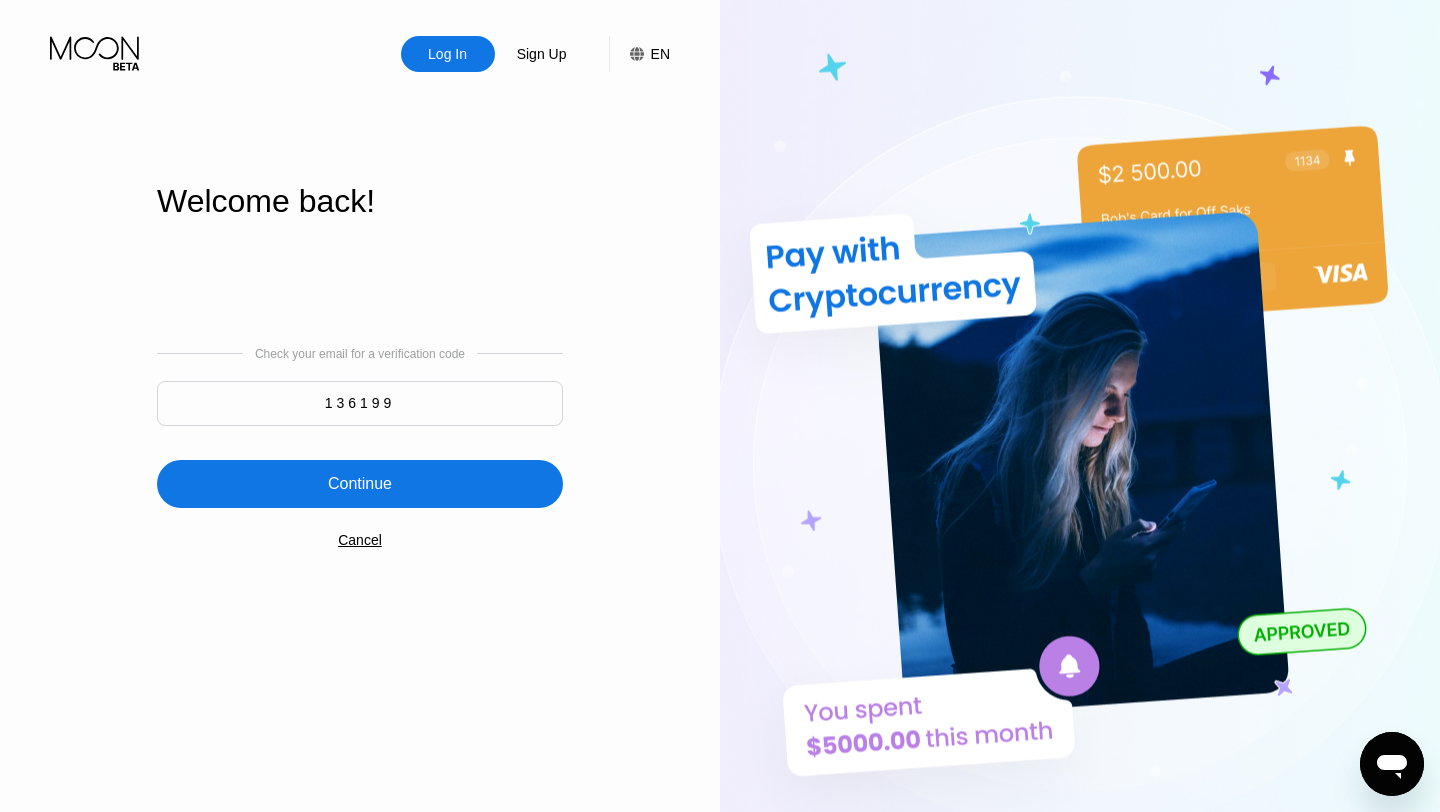 type on "136199" 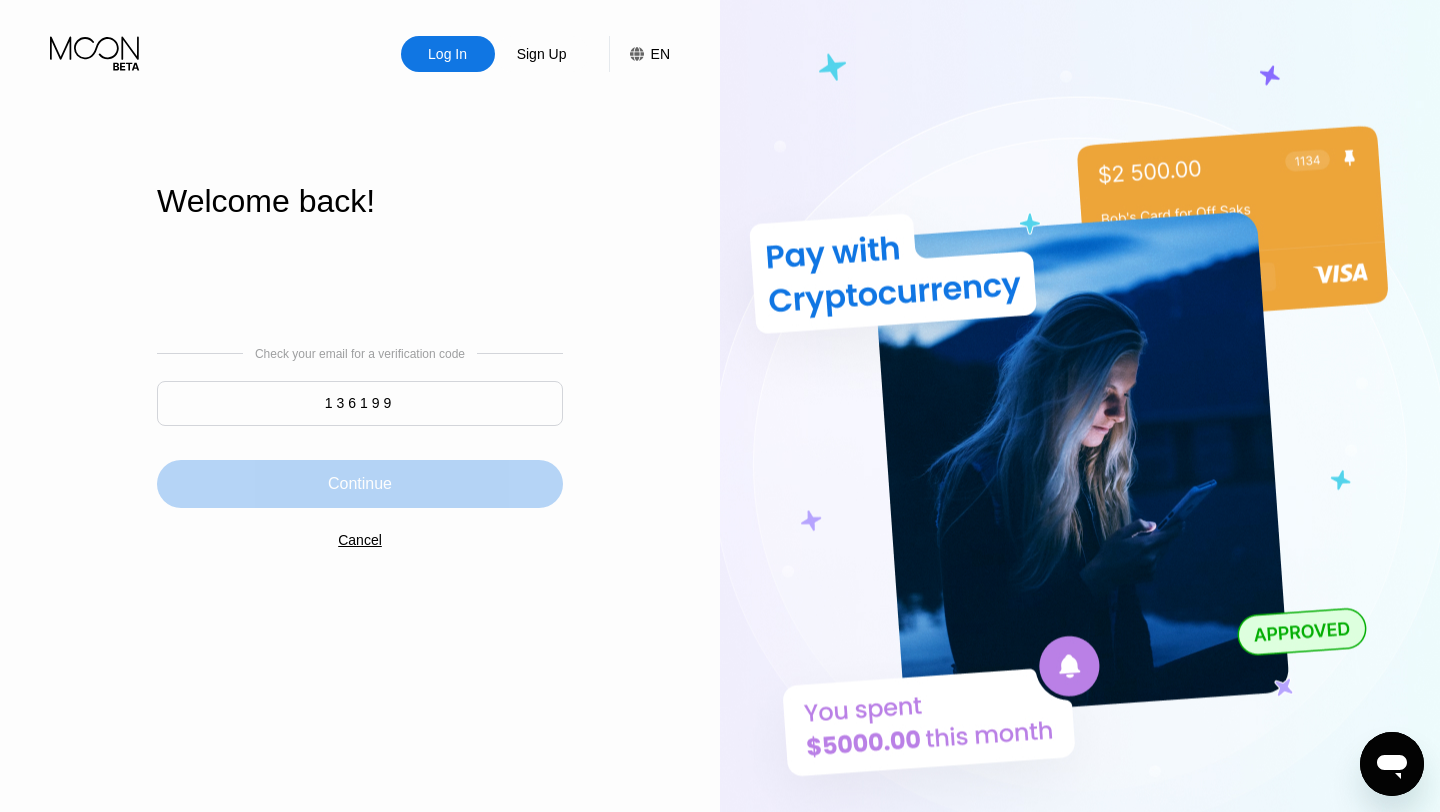 click on "Continue" at bounding box center (360, 484) 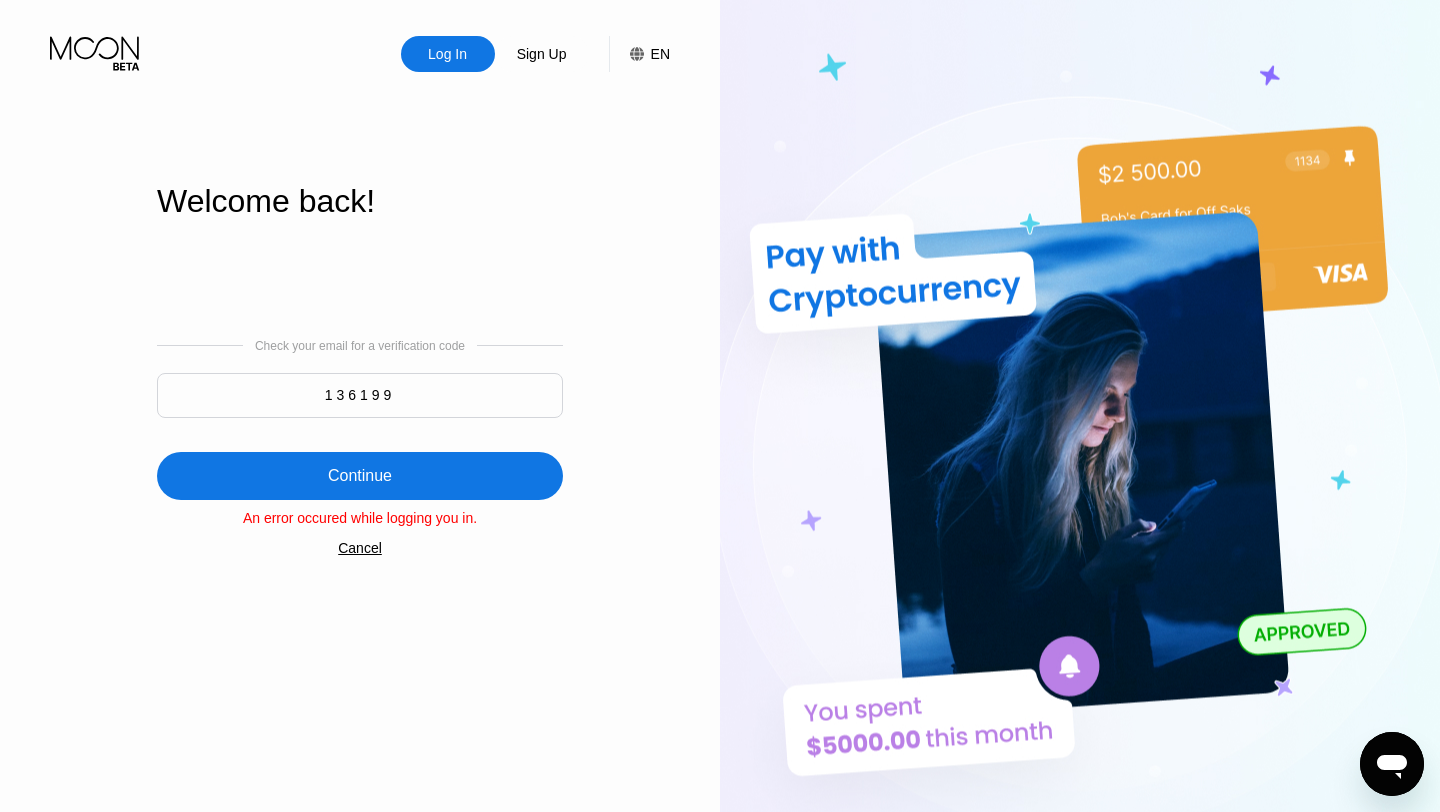 click on "Log In" at bounding box center (447, 54) 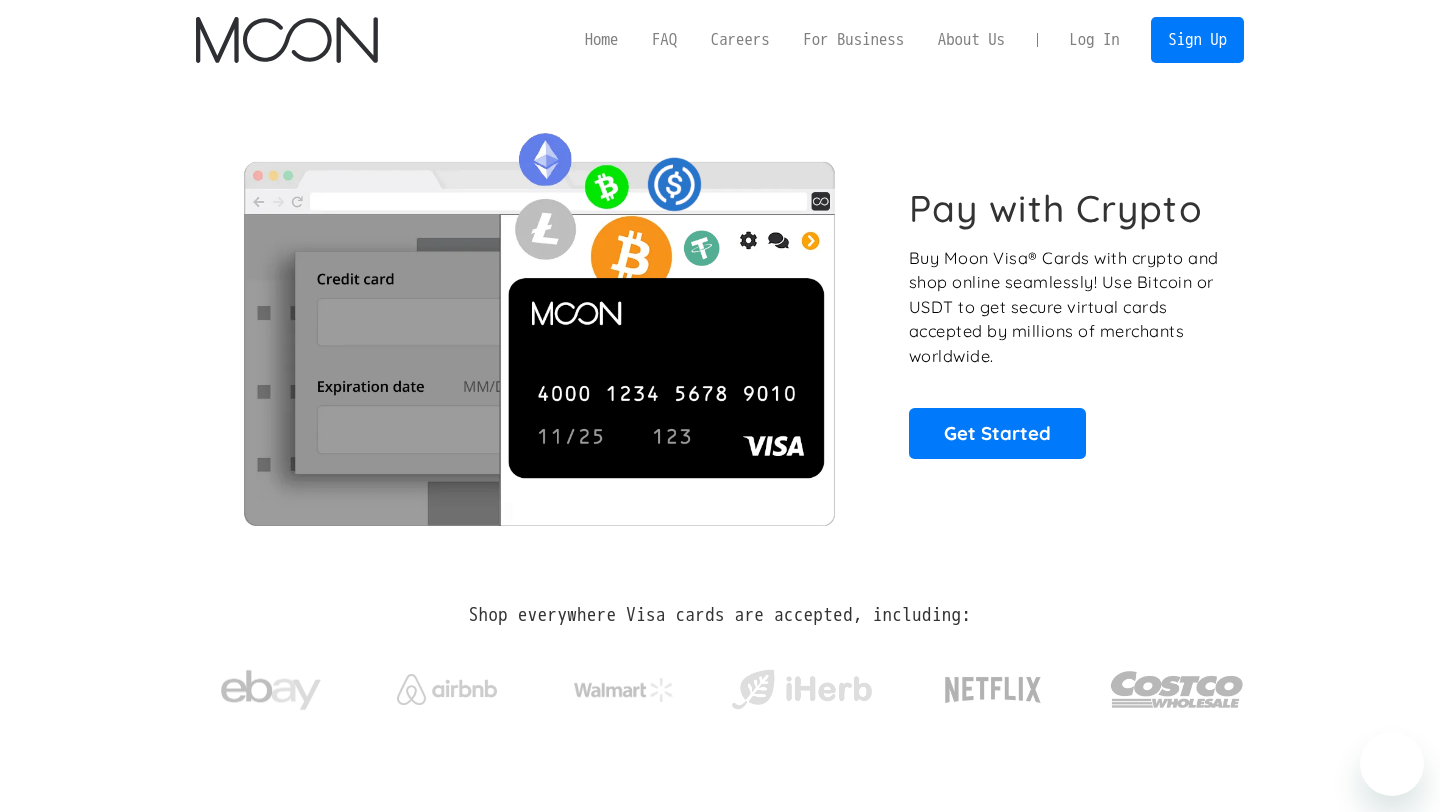 scroll, scrollTop: 0, scrollLeft: 0, axis: both 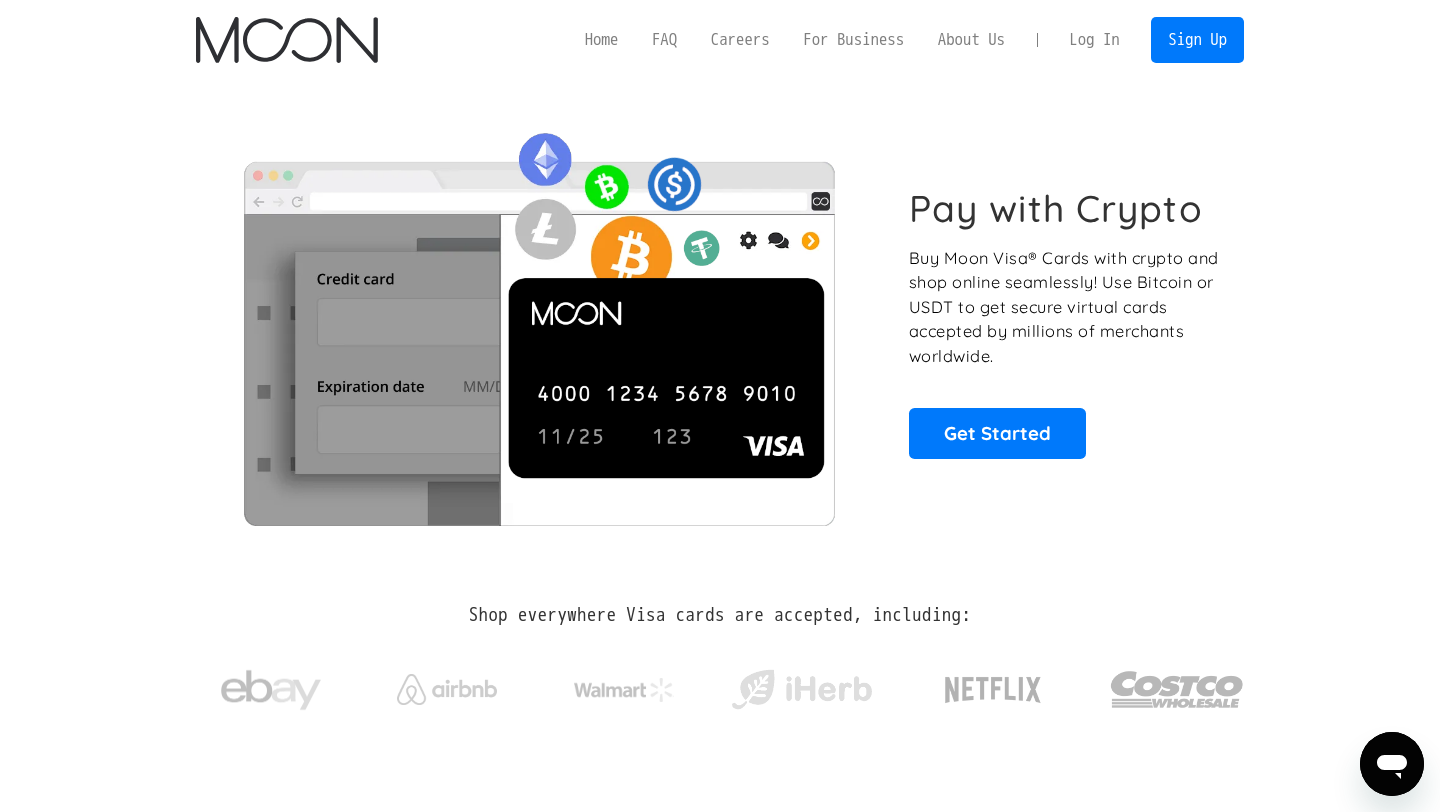click on "Log In" at bounding box center (1094, 40) 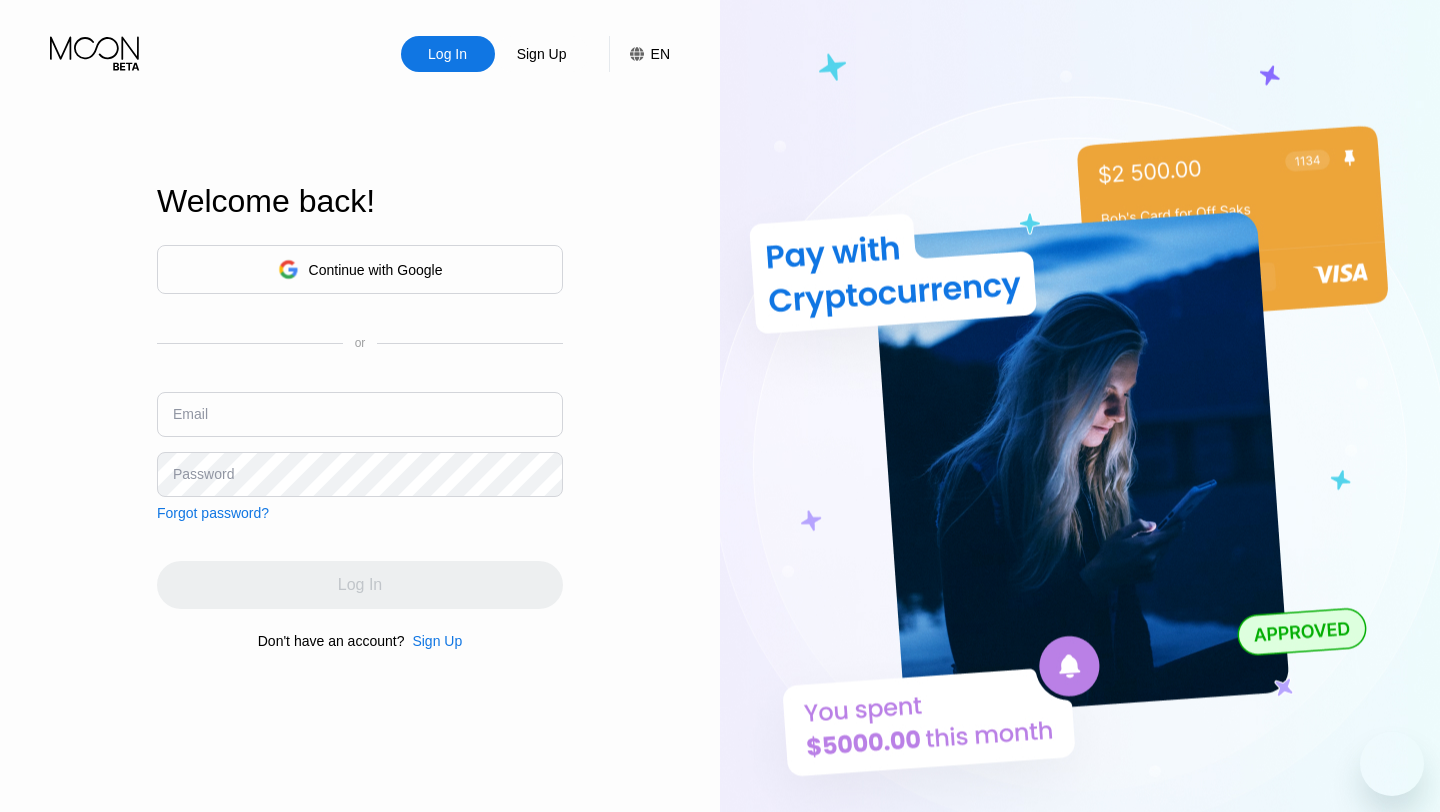 scroll, scrollTop: 0, scrollLeft: 0, axis: both 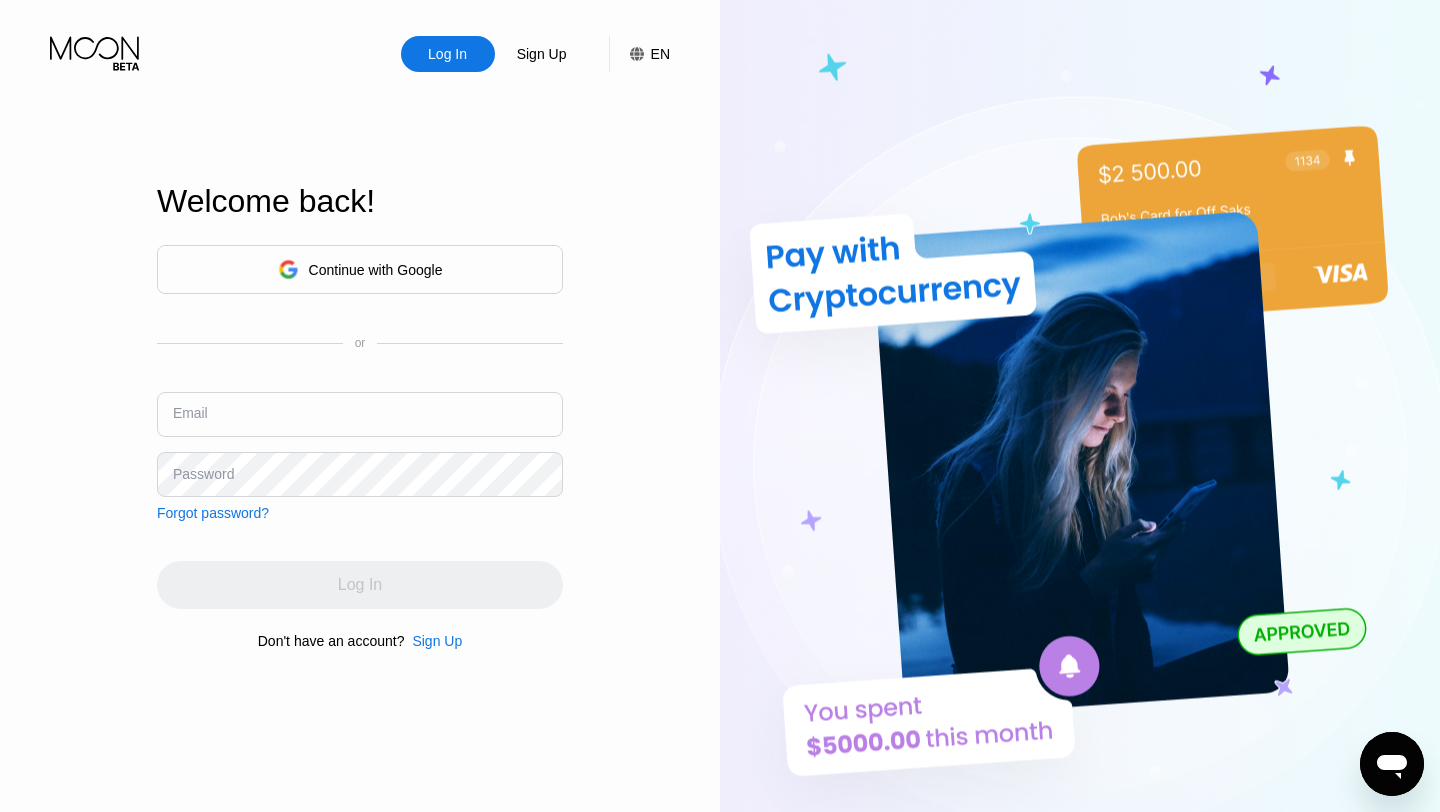 click at bounding box center [360, 414] 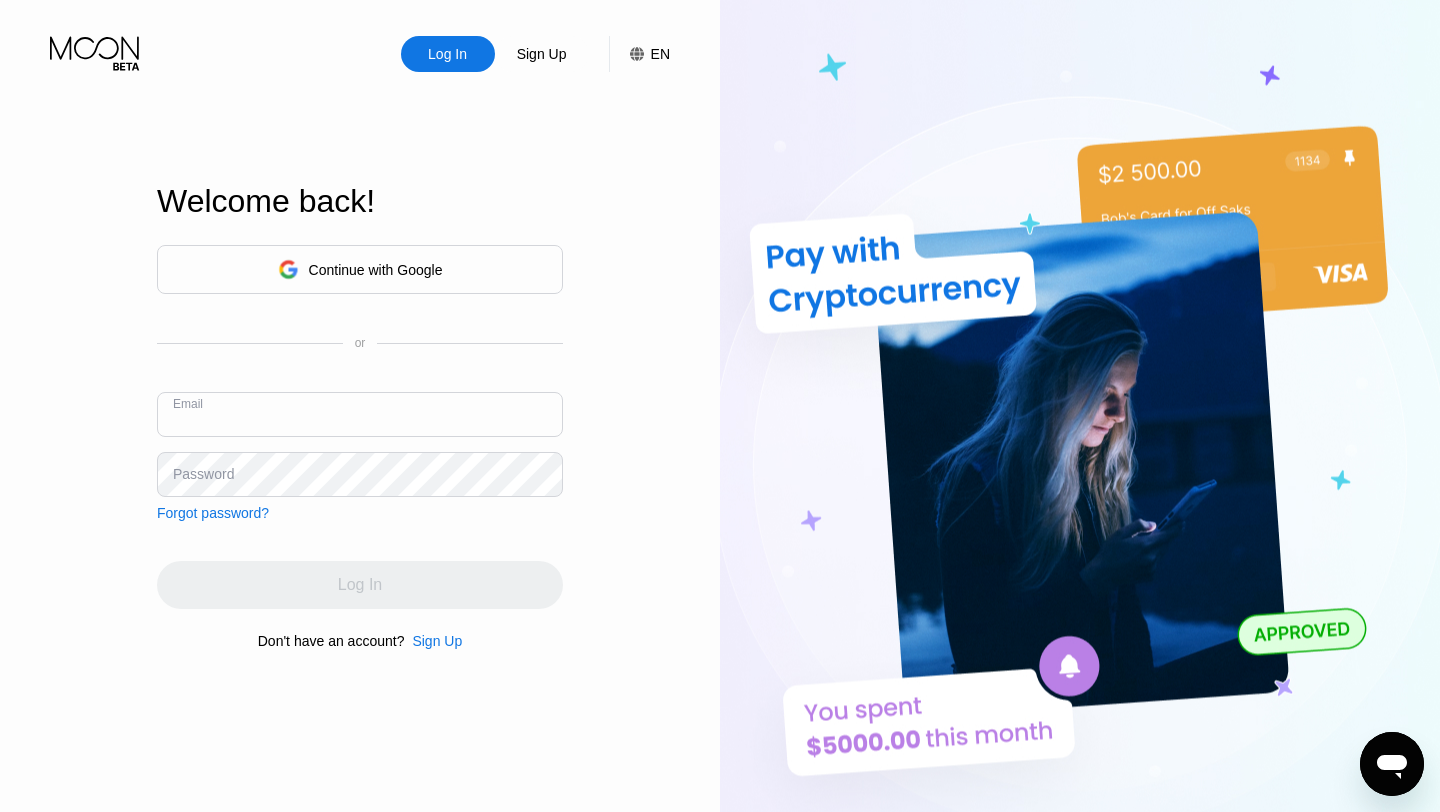 click at bounding box center (360, 414) 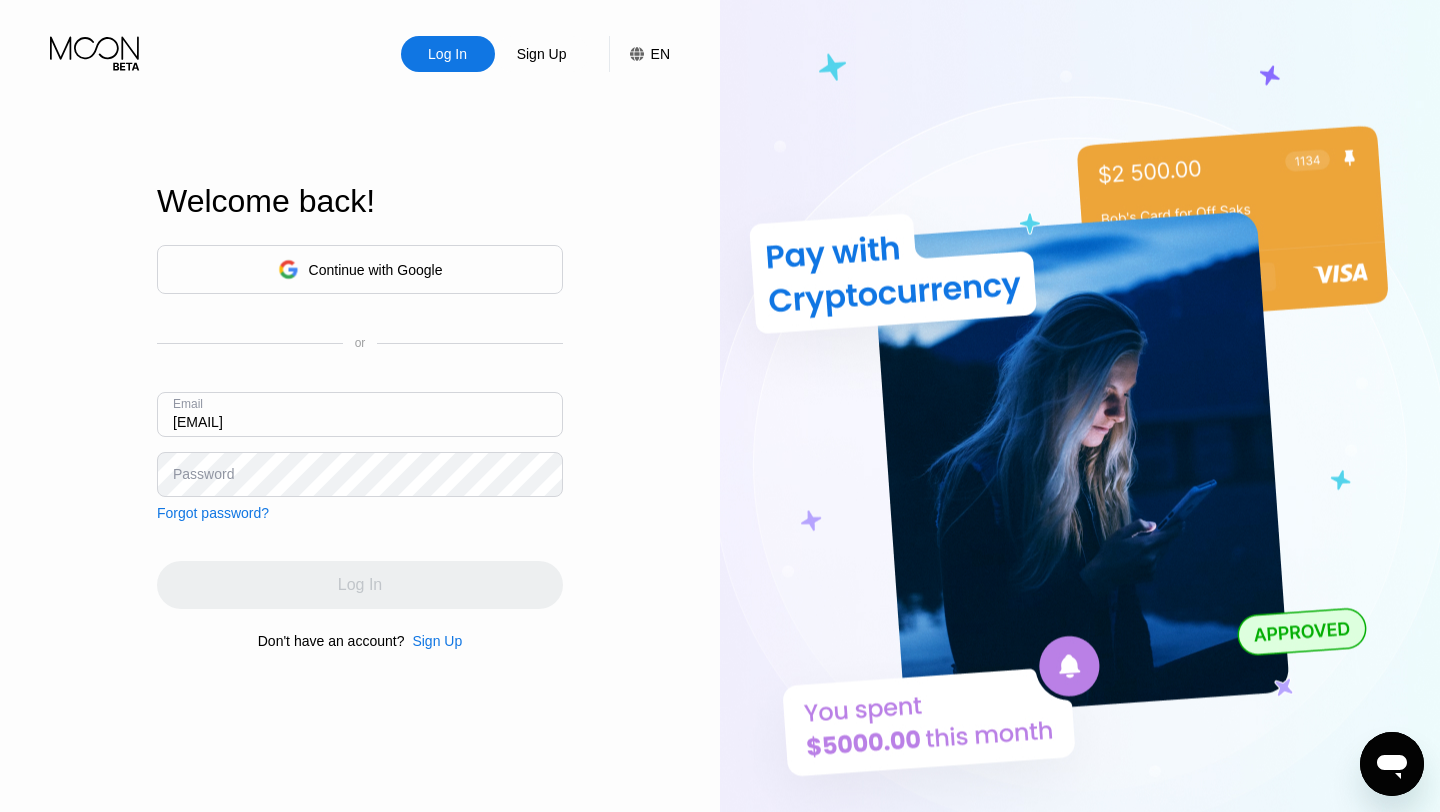 type on "[EMAIL]" 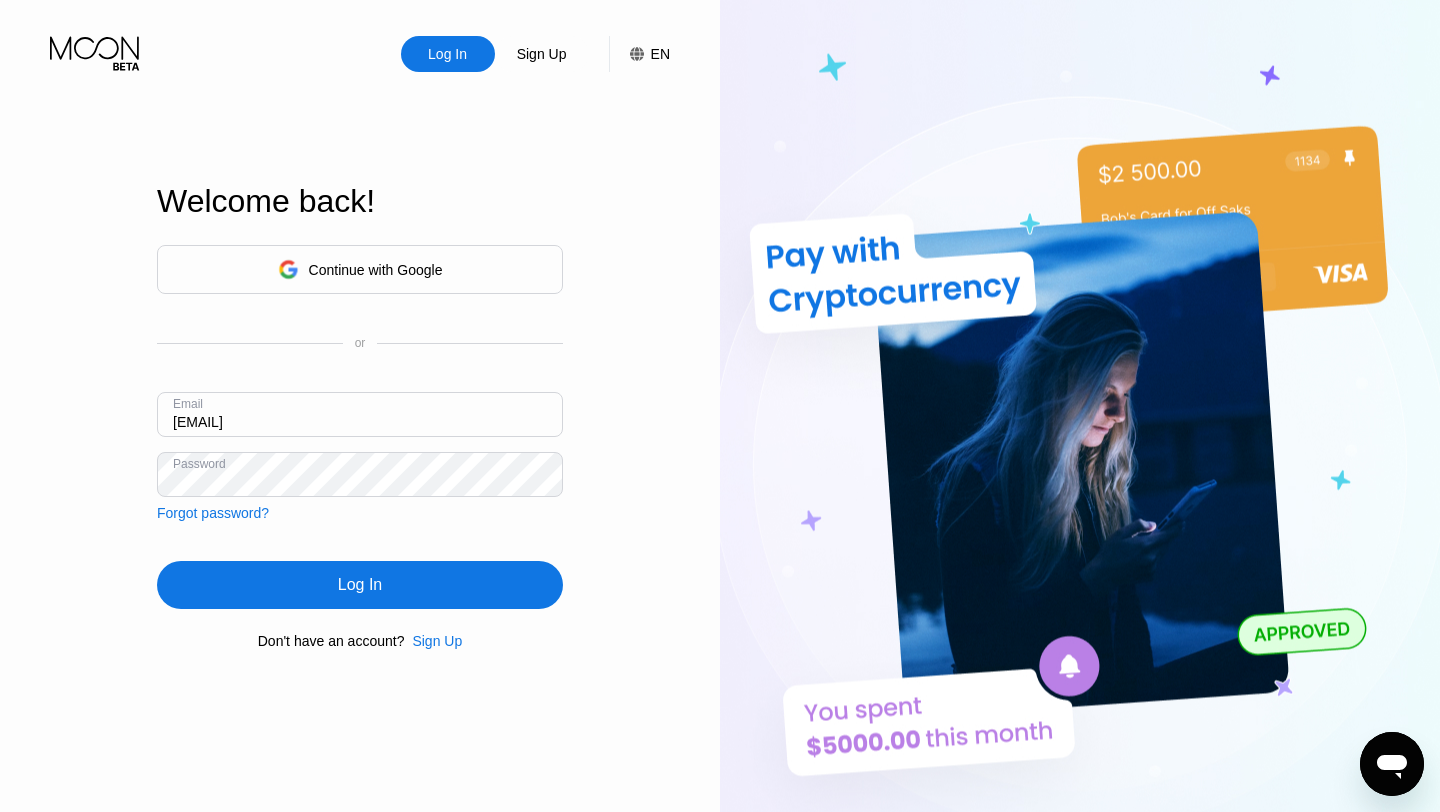 click on "Log In" at bounding box center [360, 585] 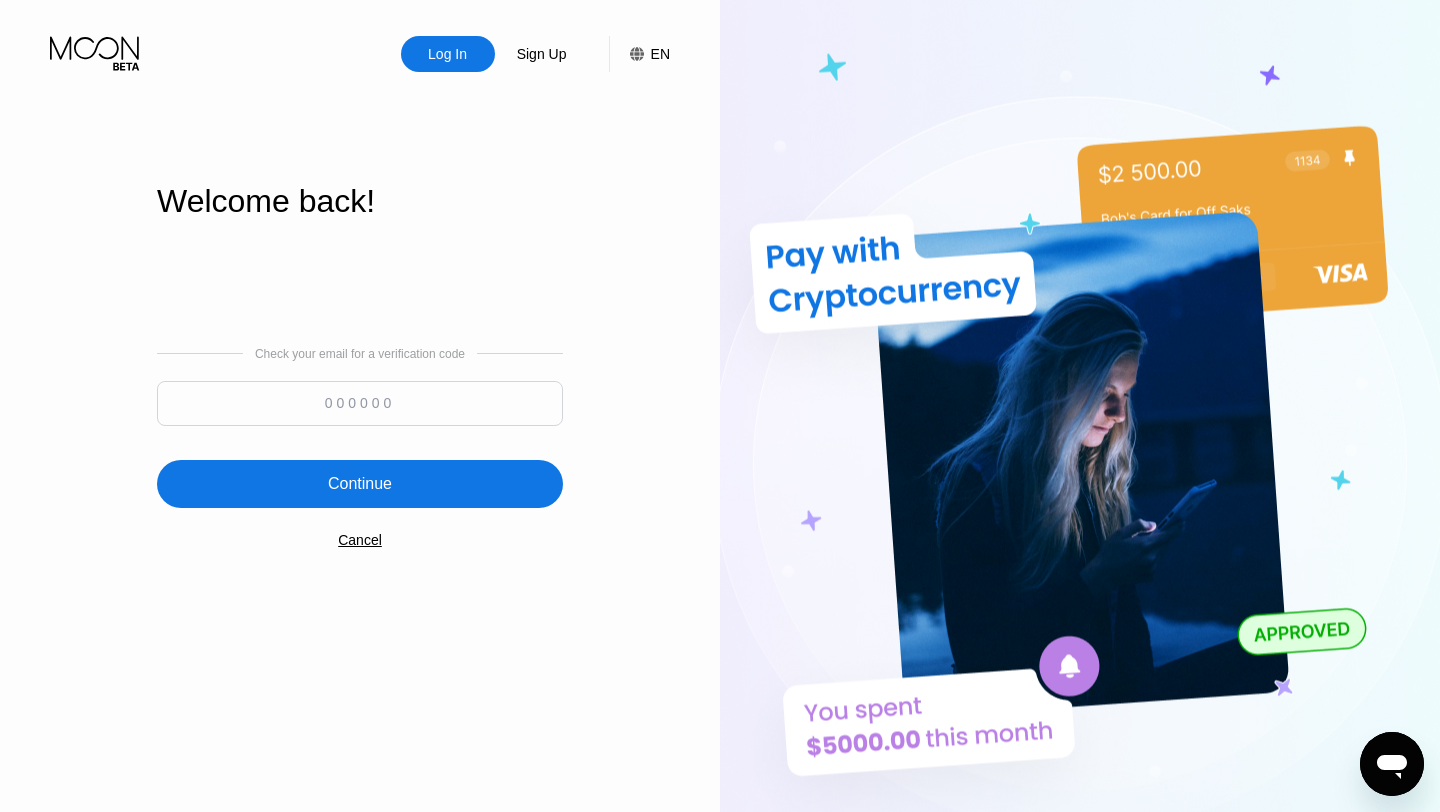 click at bounding box center (360, 403) 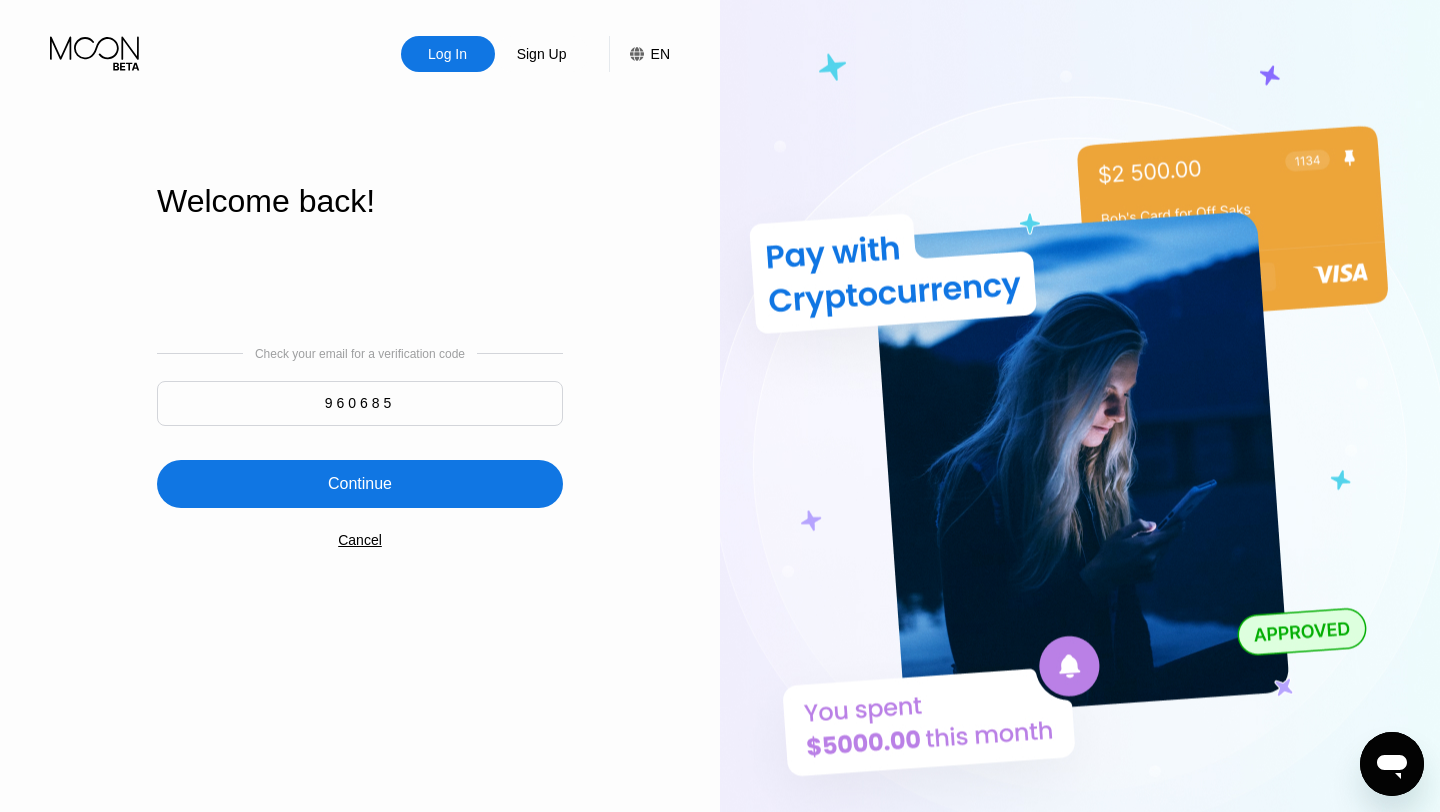 type on "960685" 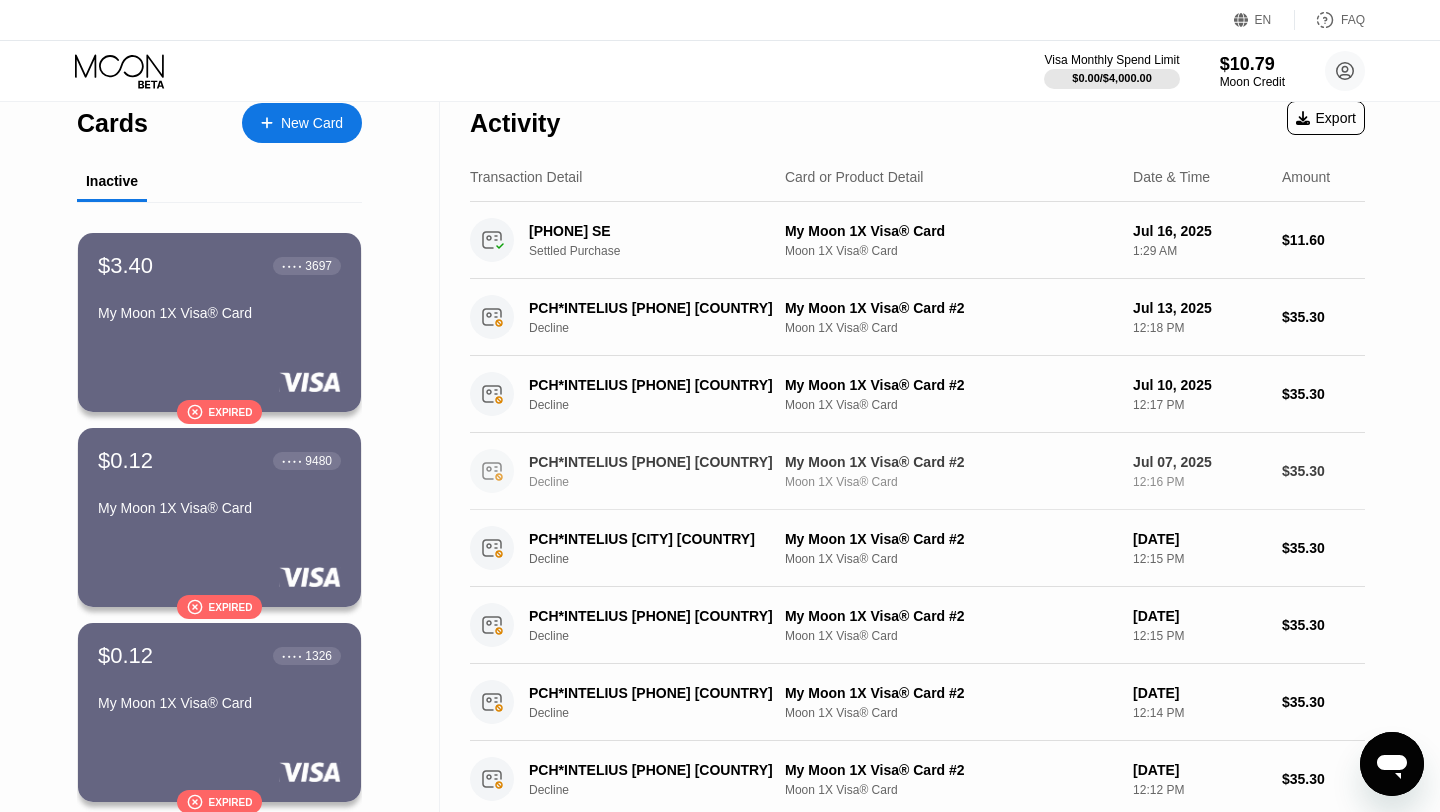 scroll, scrollTop: 0, scrollLeft: 0, axis: both 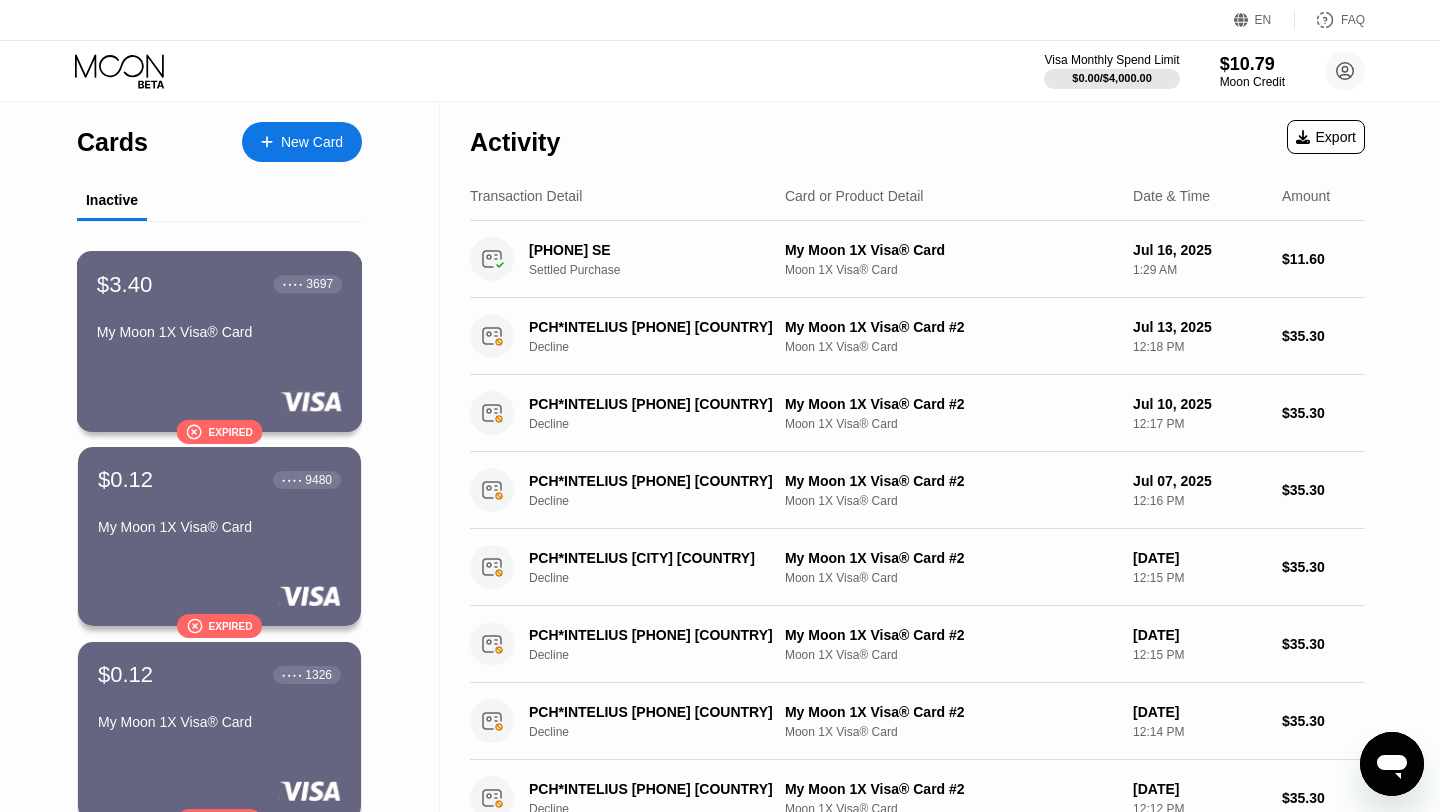 click on "$3.40 ● ● ● ● [LAST_FOUR] My Moon 1X Visa® Card  Expired" at bounding box center (220, 341) 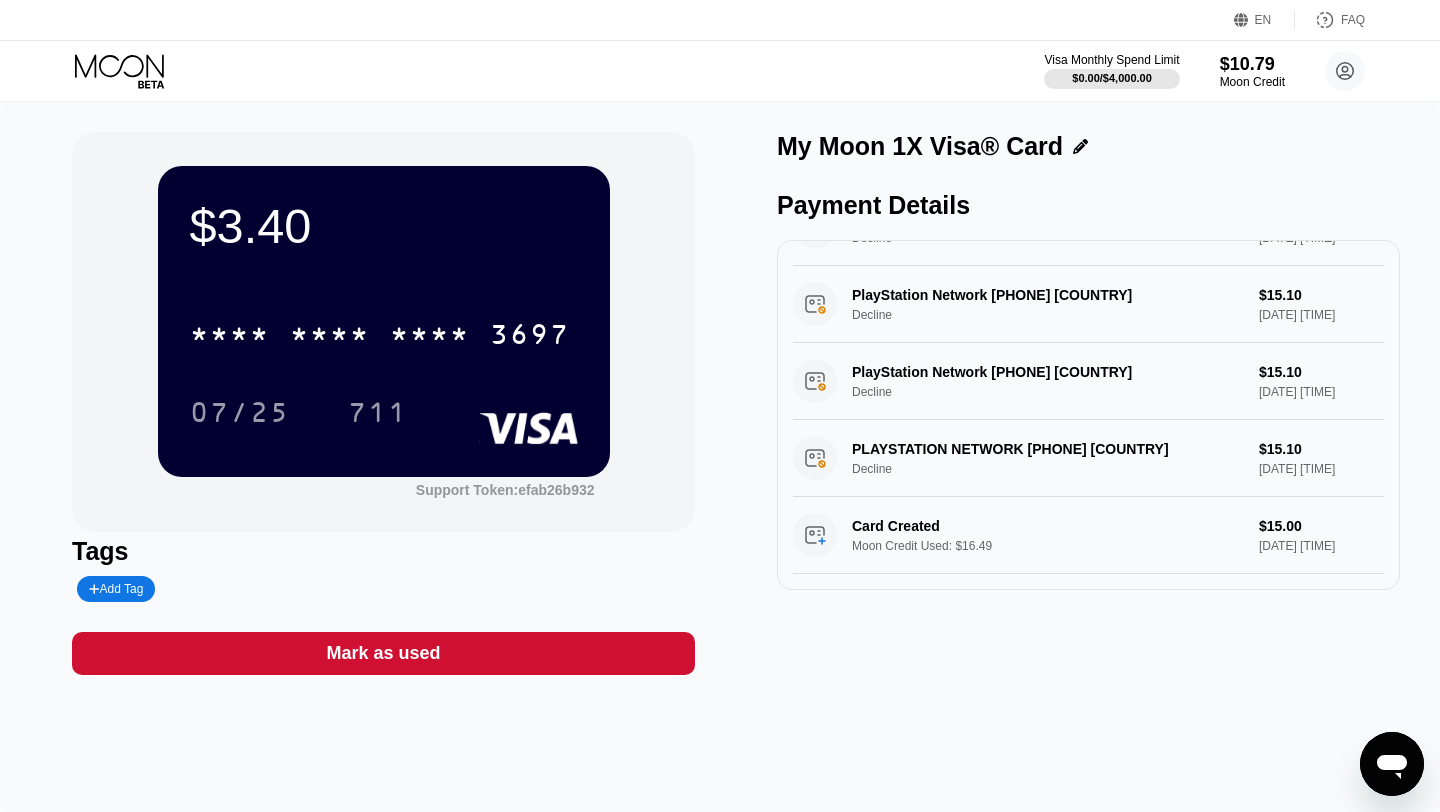 scroll, scrollTop: 254, scrollLeft: 0, axis: vertical 